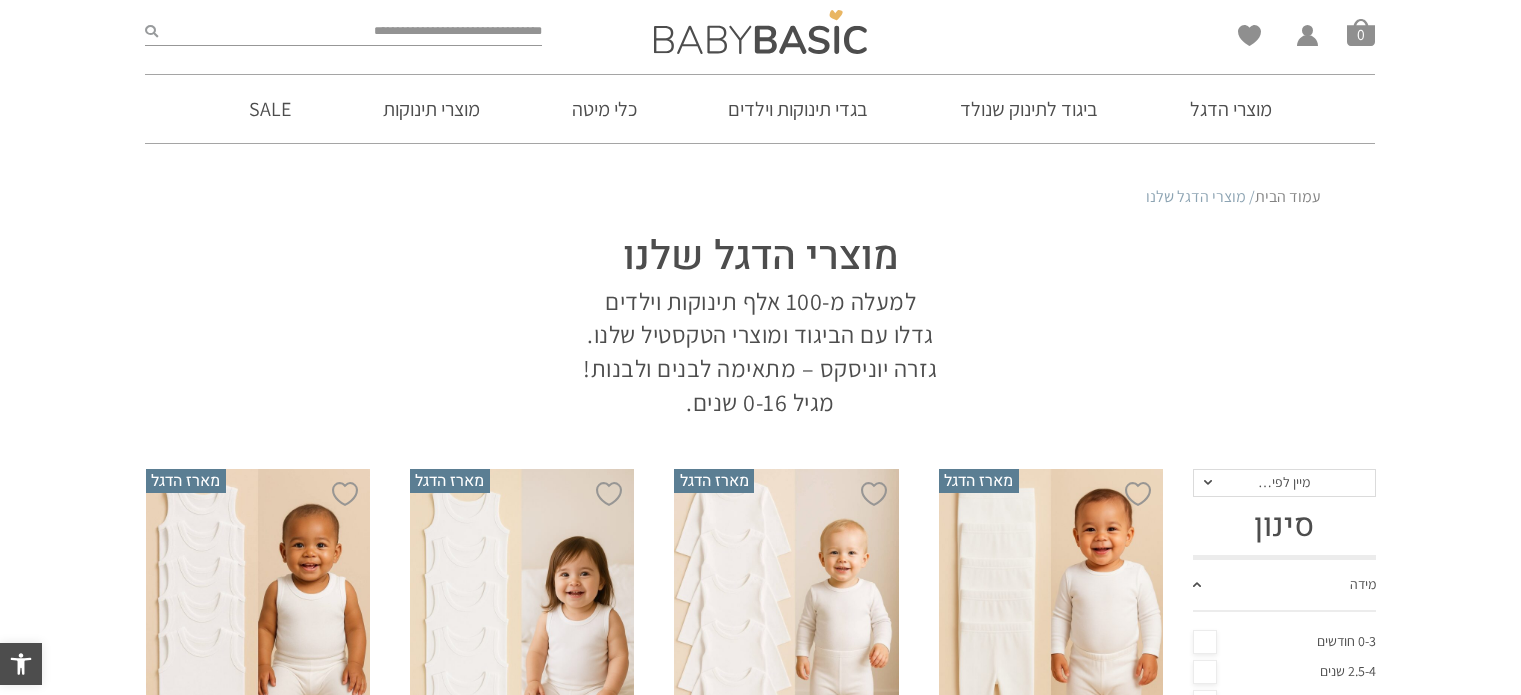 scroll, scrollTop: 300, scrollLeft: 0, axis: vertical 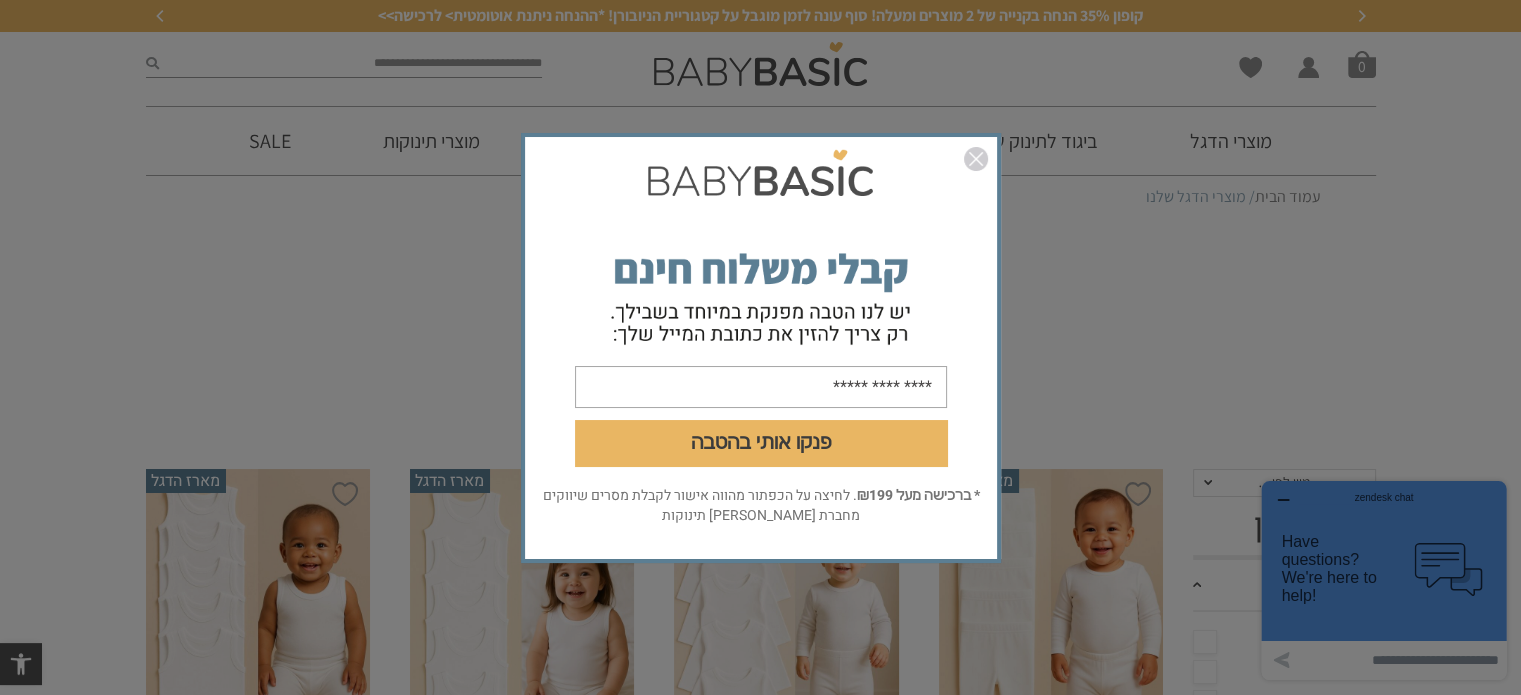 click at bounding box center [976, 159] 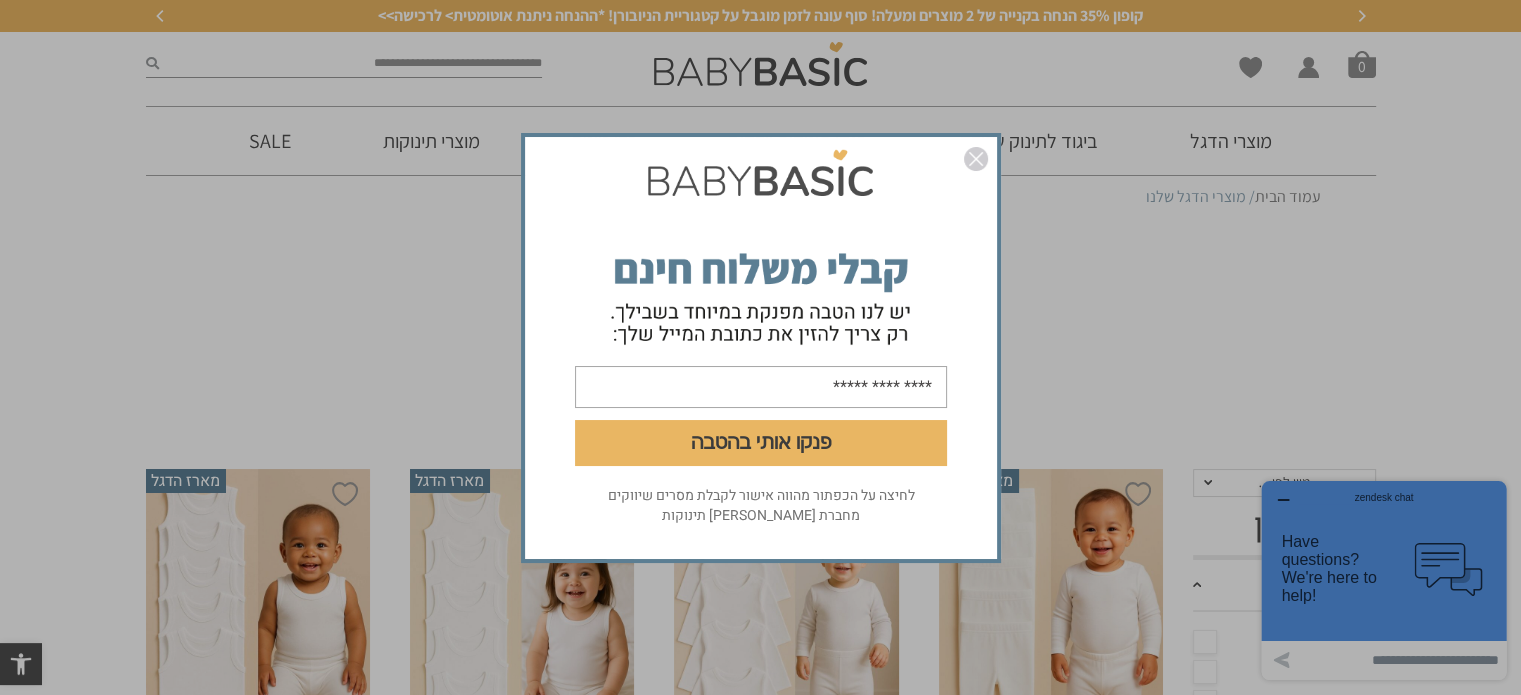 click at bounding box center [976, 159] 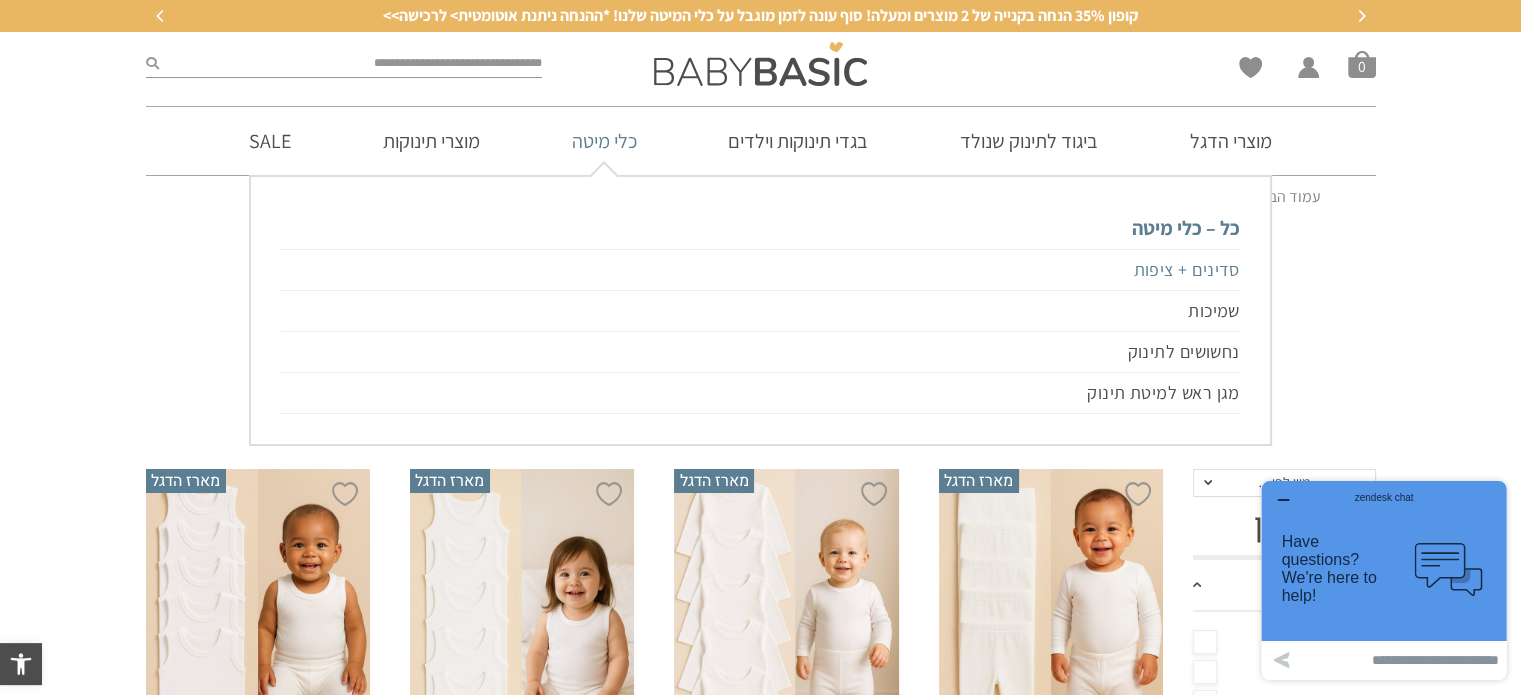 click on "סדינים + ציפות" at bounding box center (760, 270) 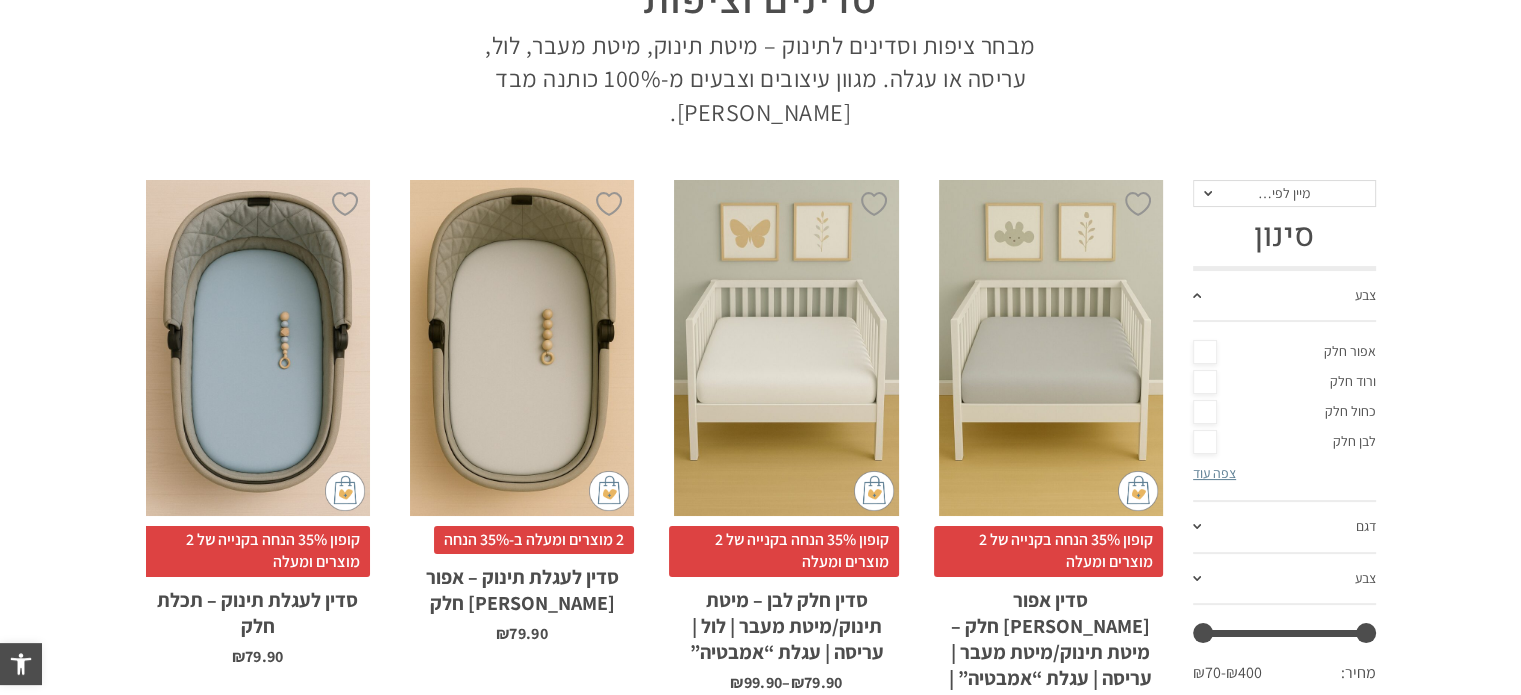 scroll, scrollTop: 300, scrollLeft: 0, axis: vertical 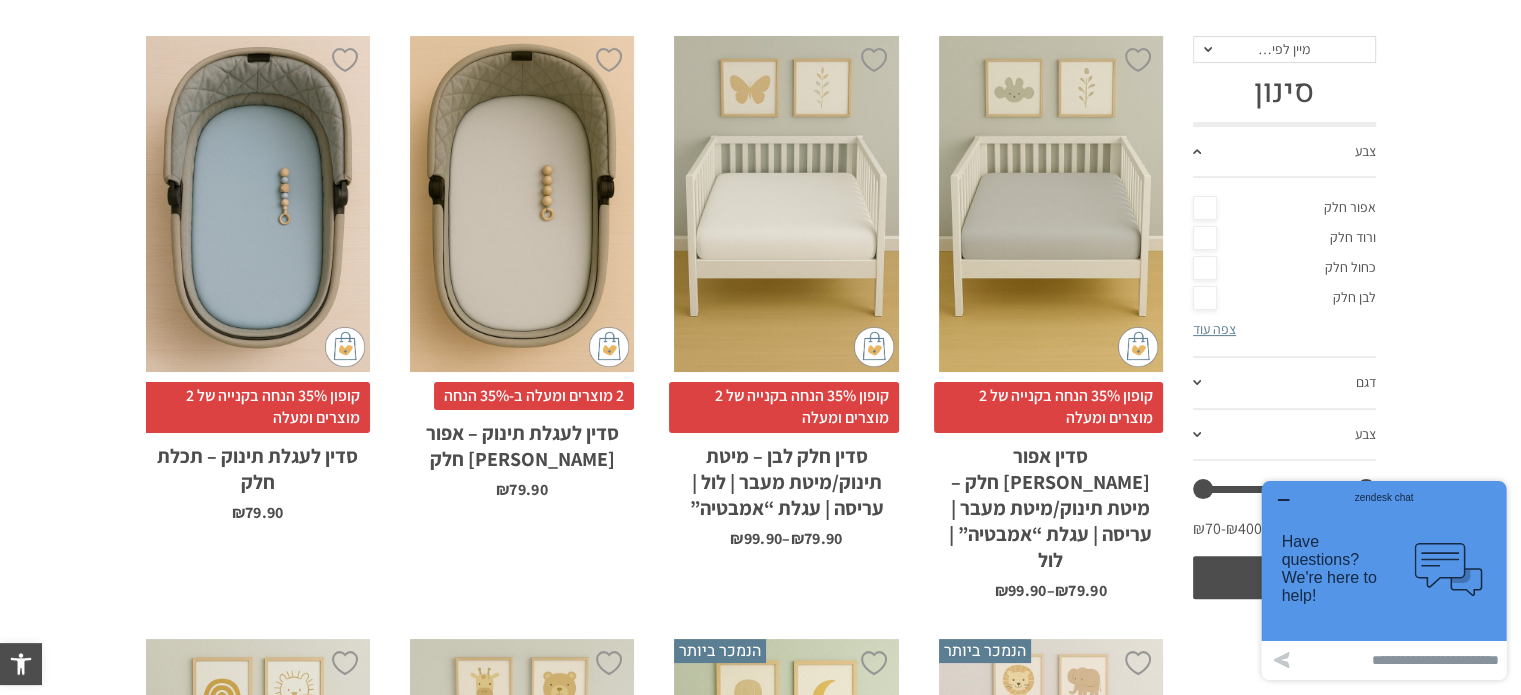 click on "x
בחירת סוג סדין
לול 88X95
מיטת תינוק/מעבר 66X128
עגלת "אמבטיה" 75X33
עריסה 90X60" at bounding box center [1051, 204] 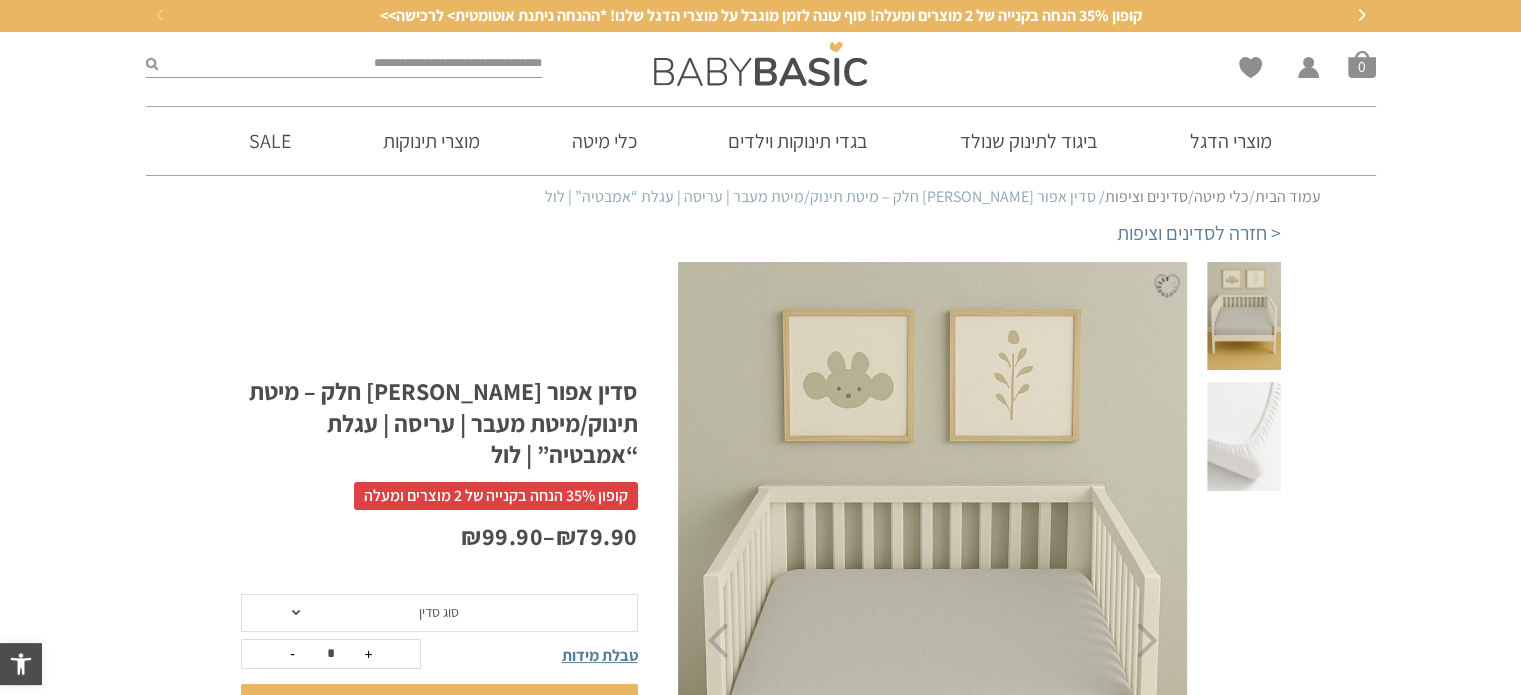 scroll, scrollTop: 300, scrollLeft: 0, axis: vertical 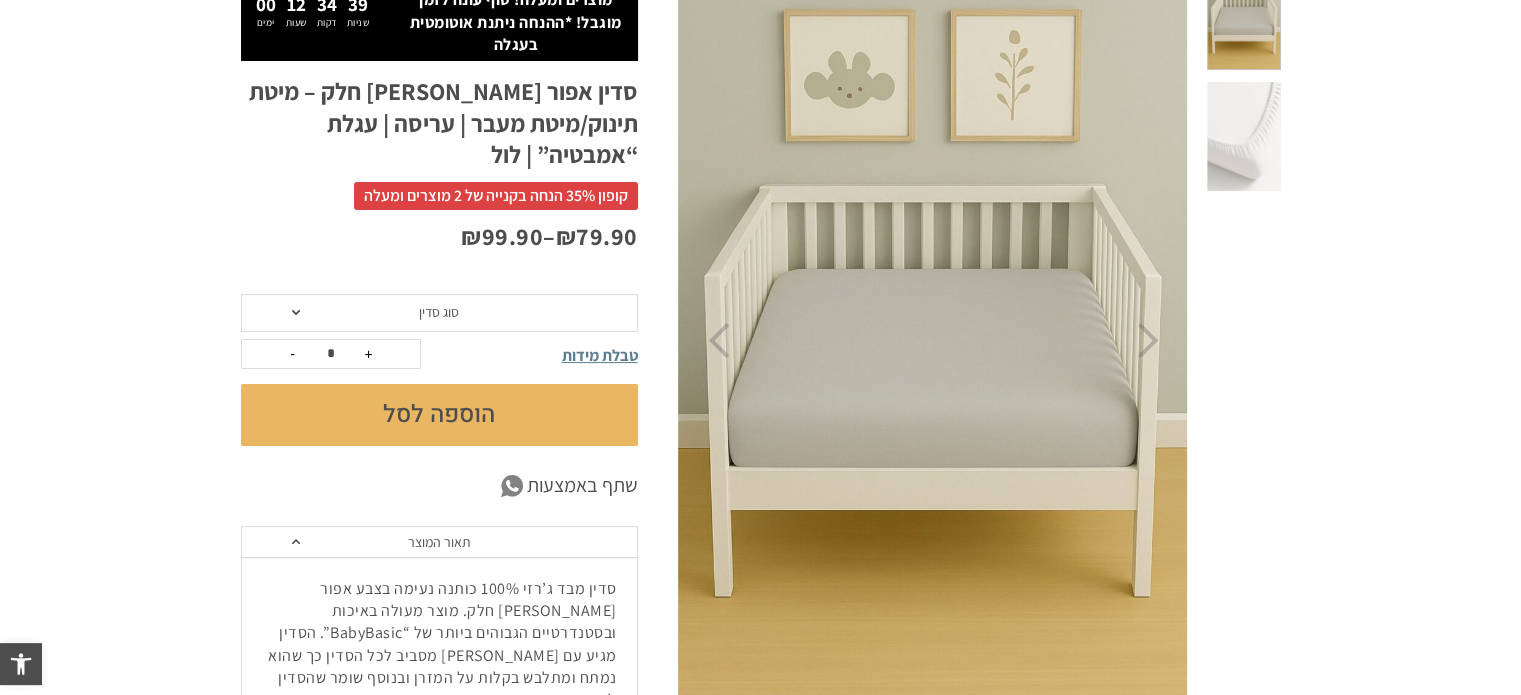 click on "סוג סדין" 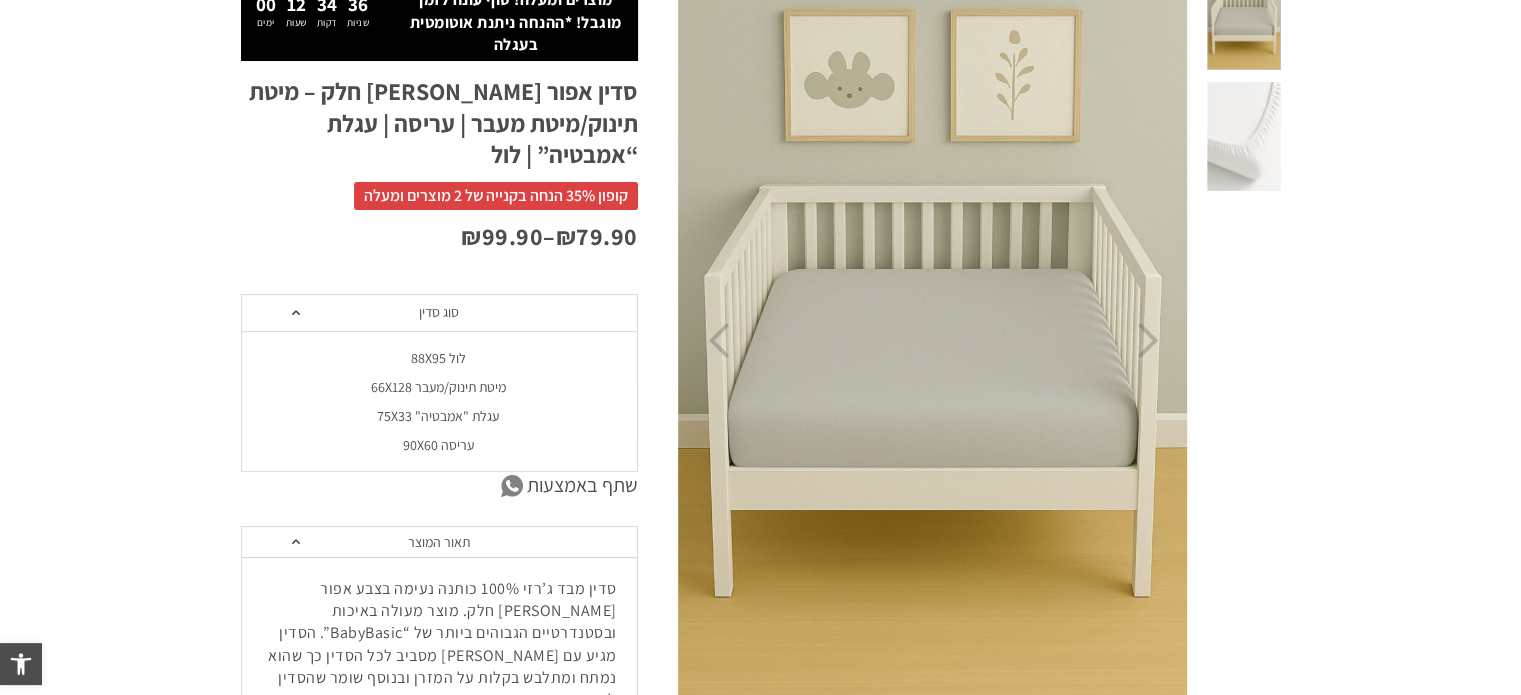 scroll, scrollTop: 0, scrollLeft: 0, axis: both 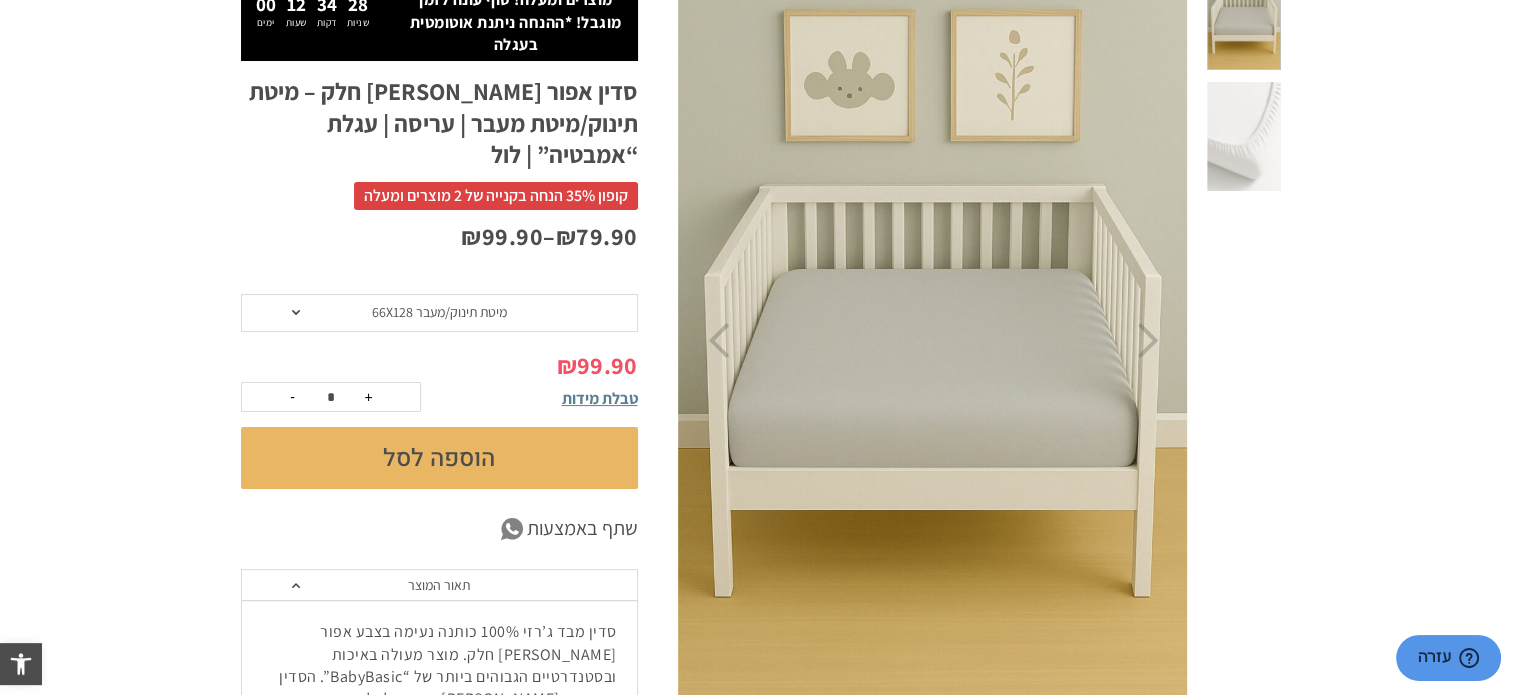 click on "+" 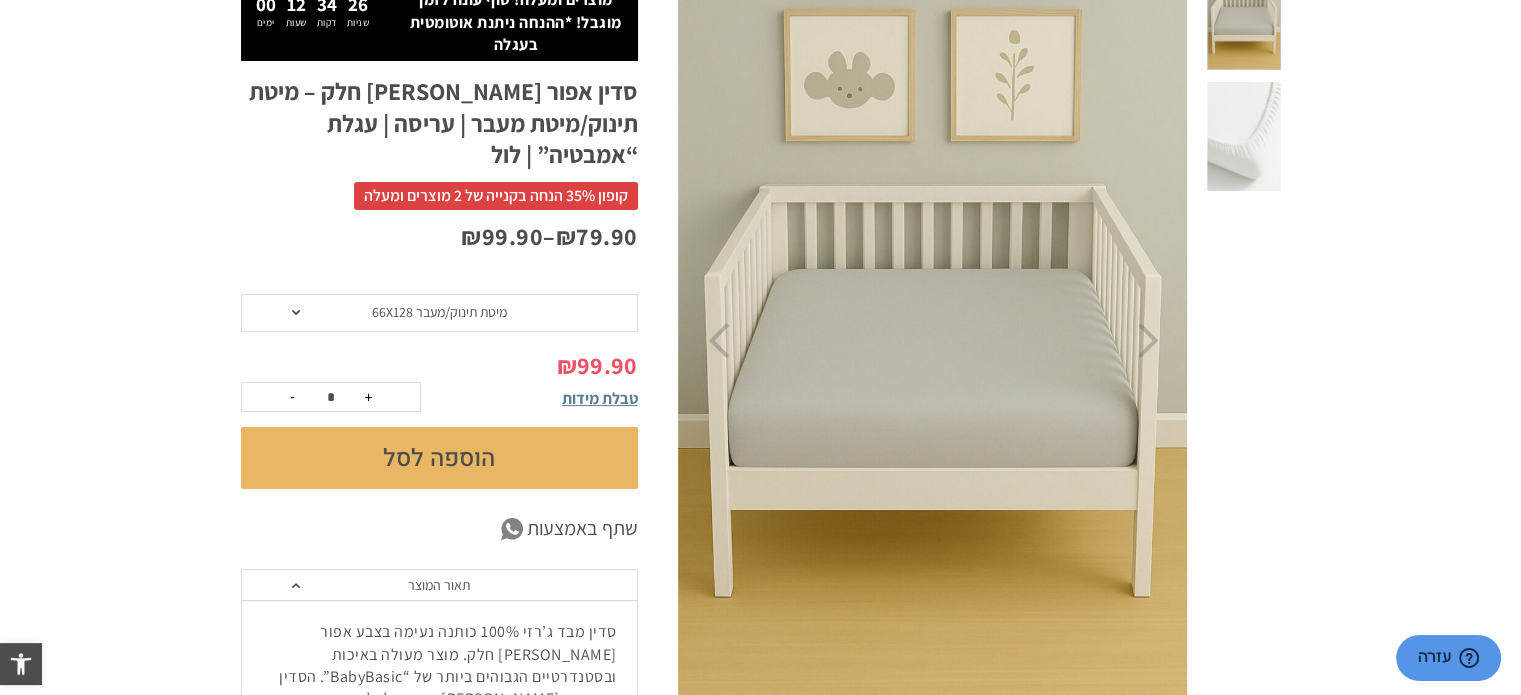 click on "+" 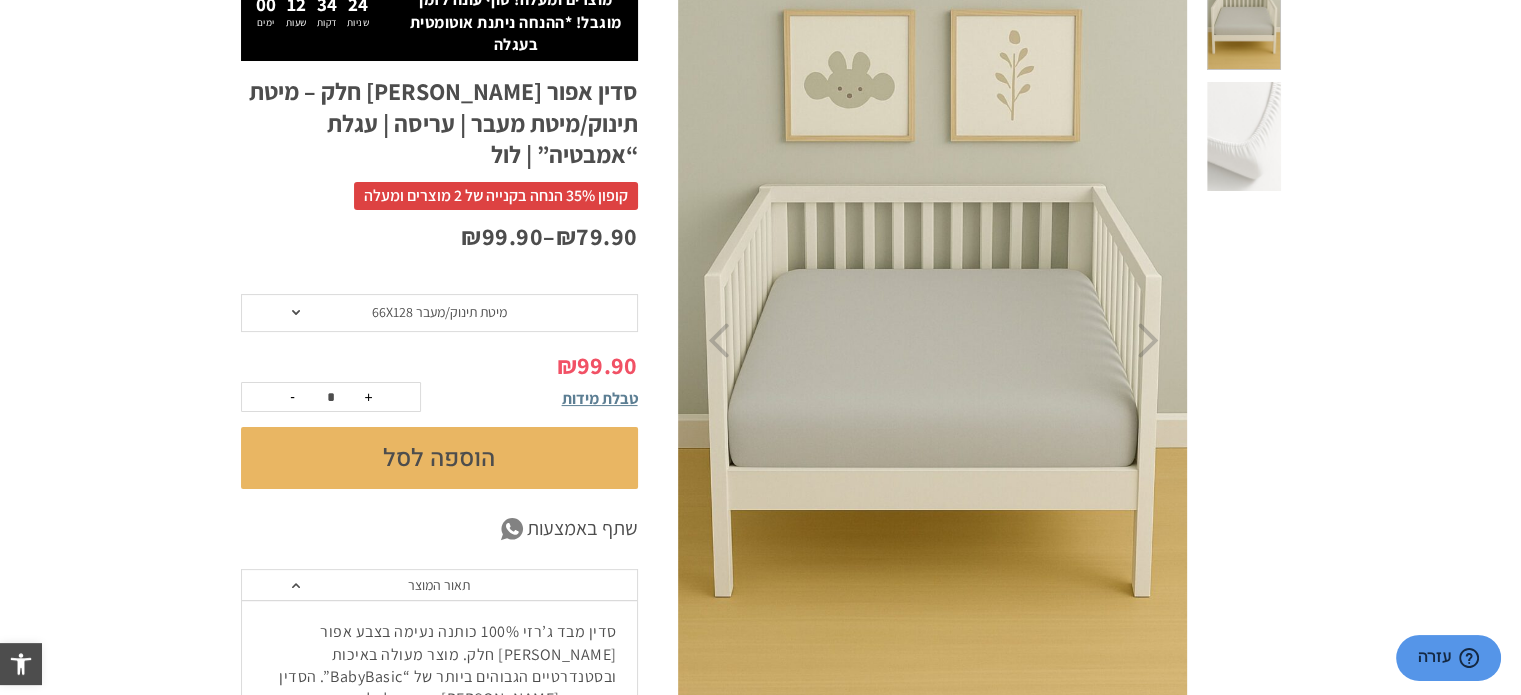 click on "הוספה לסל" 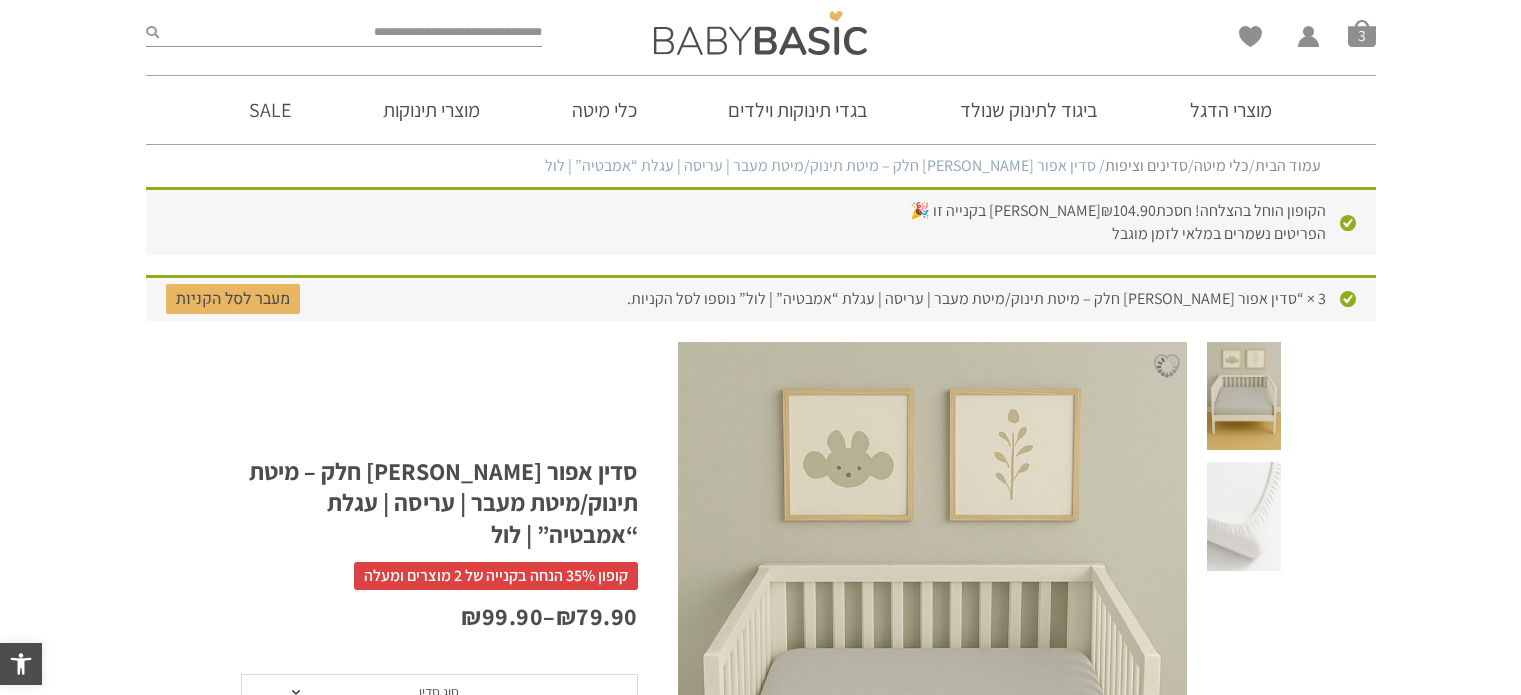 scroll, scrollTop: 0, scrollLeft: 0, axis: both 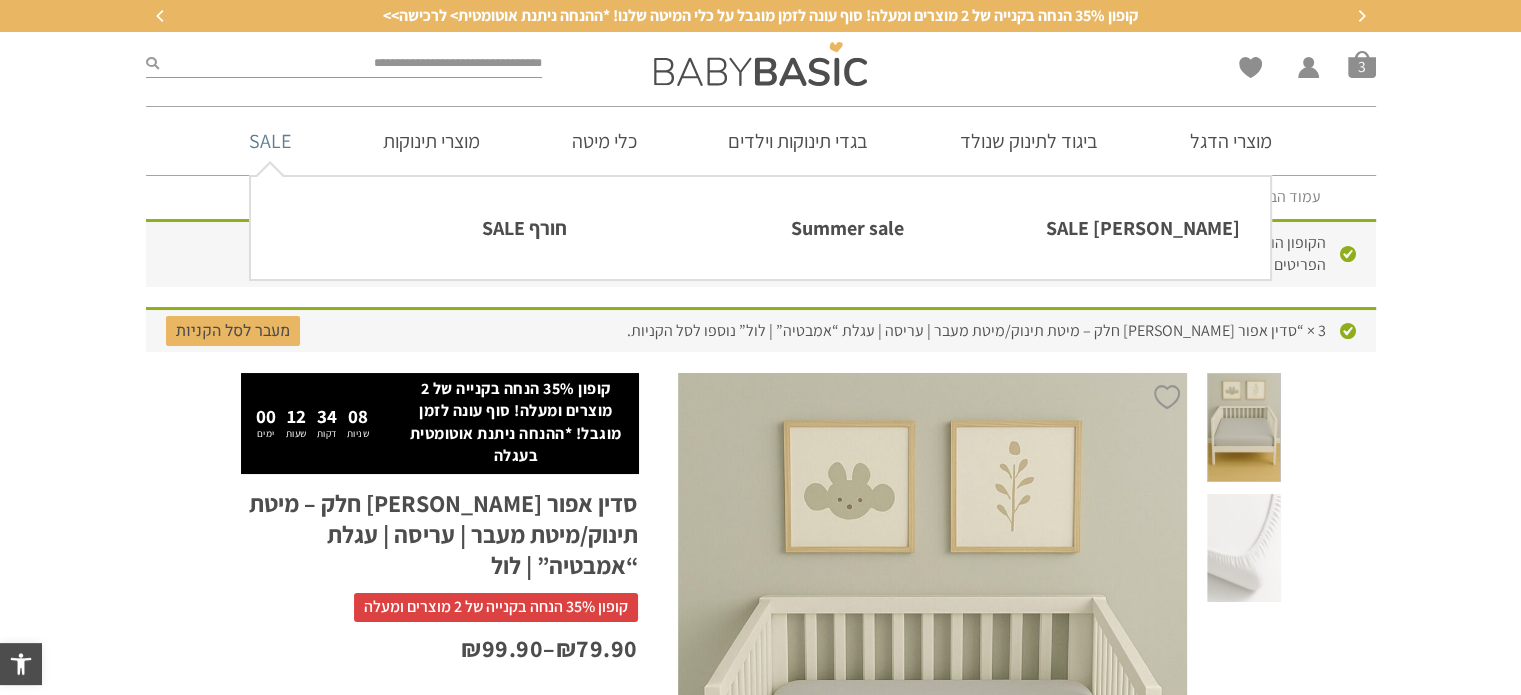 click on "SALE" at bounding box center [270, 141] 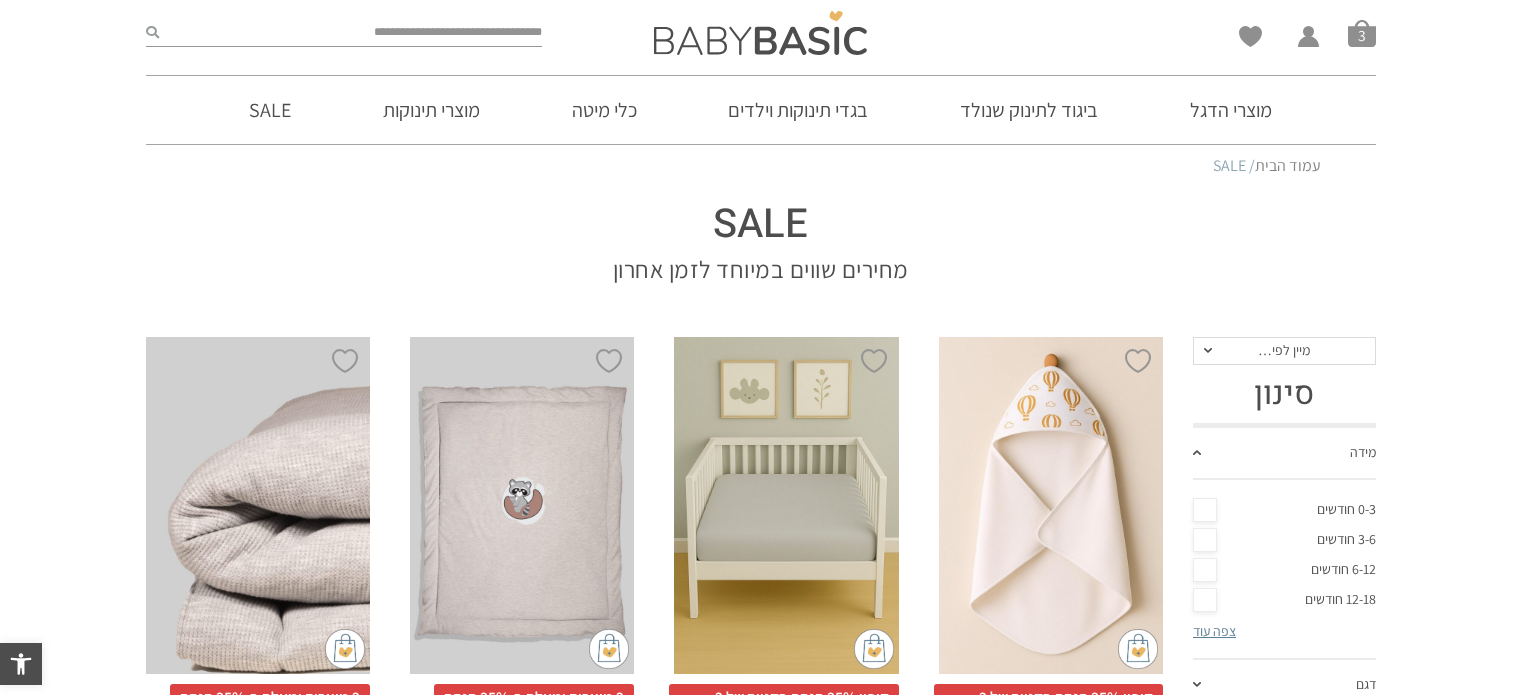 scroll, scrollTop: 0, scrollLeft: 0, axis: both 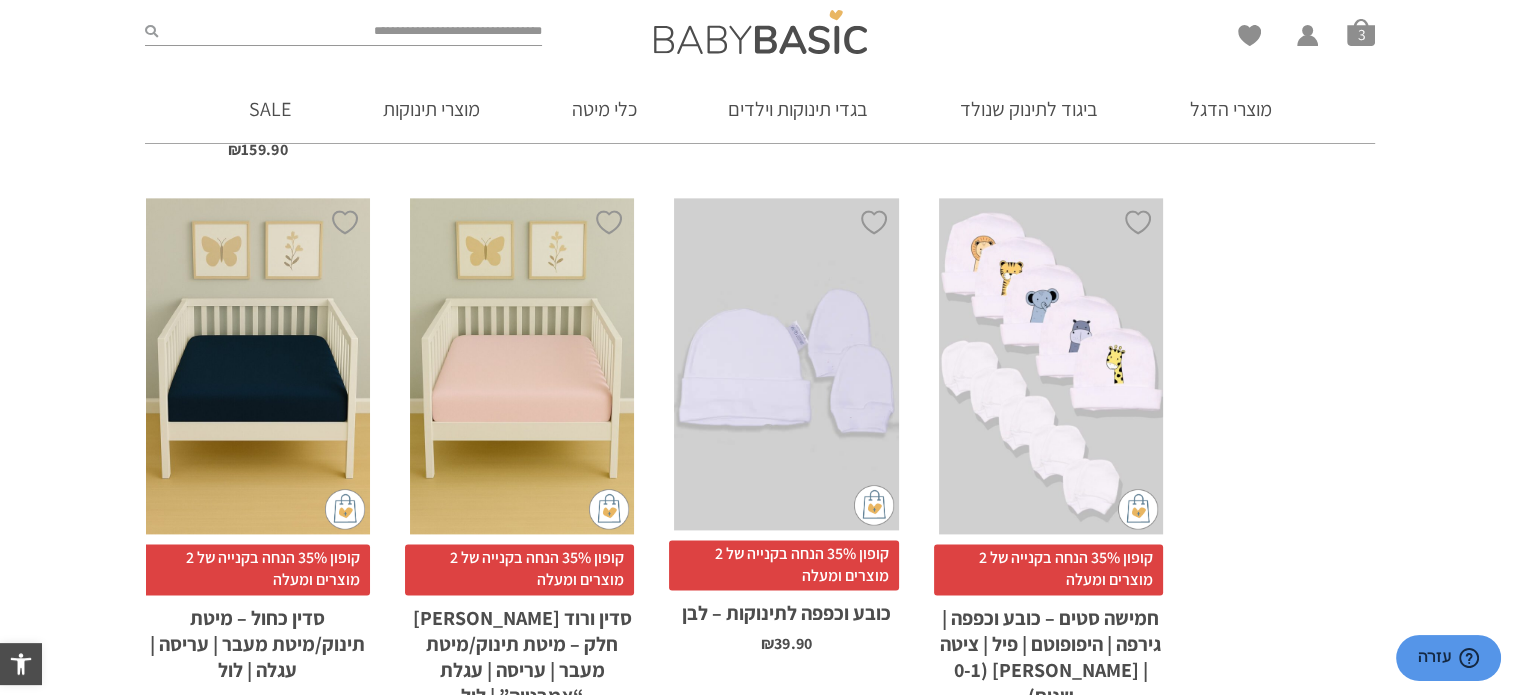 click on "x
בחירת סוג סדין
לול 88X95
מיטת תינוק/מעבר 66X128
עגלת "אמבטיה" 75X33
עריסה 90X60" at bounding box center (522, 366) 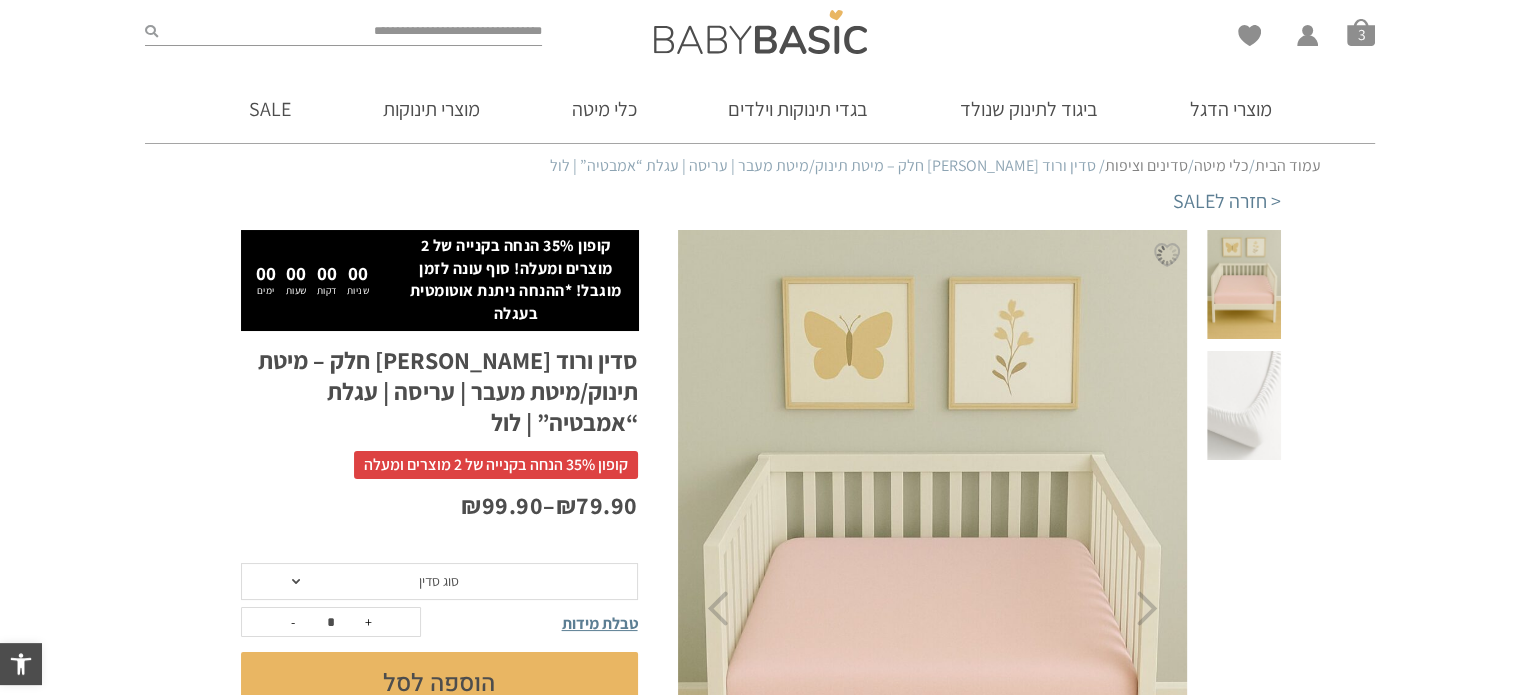scroll, scrollTop: 395, scrollLeft: 0, axis: vertical 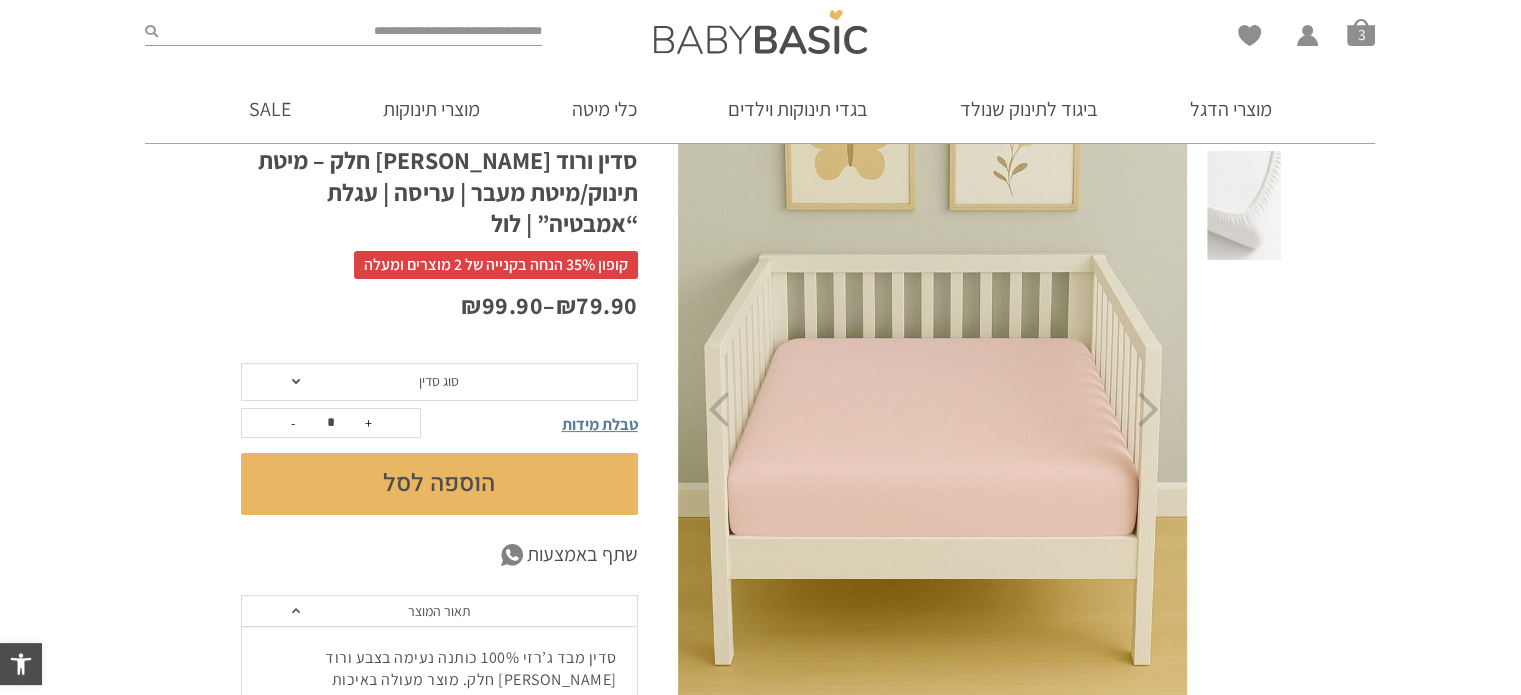click on "סוג סדין" 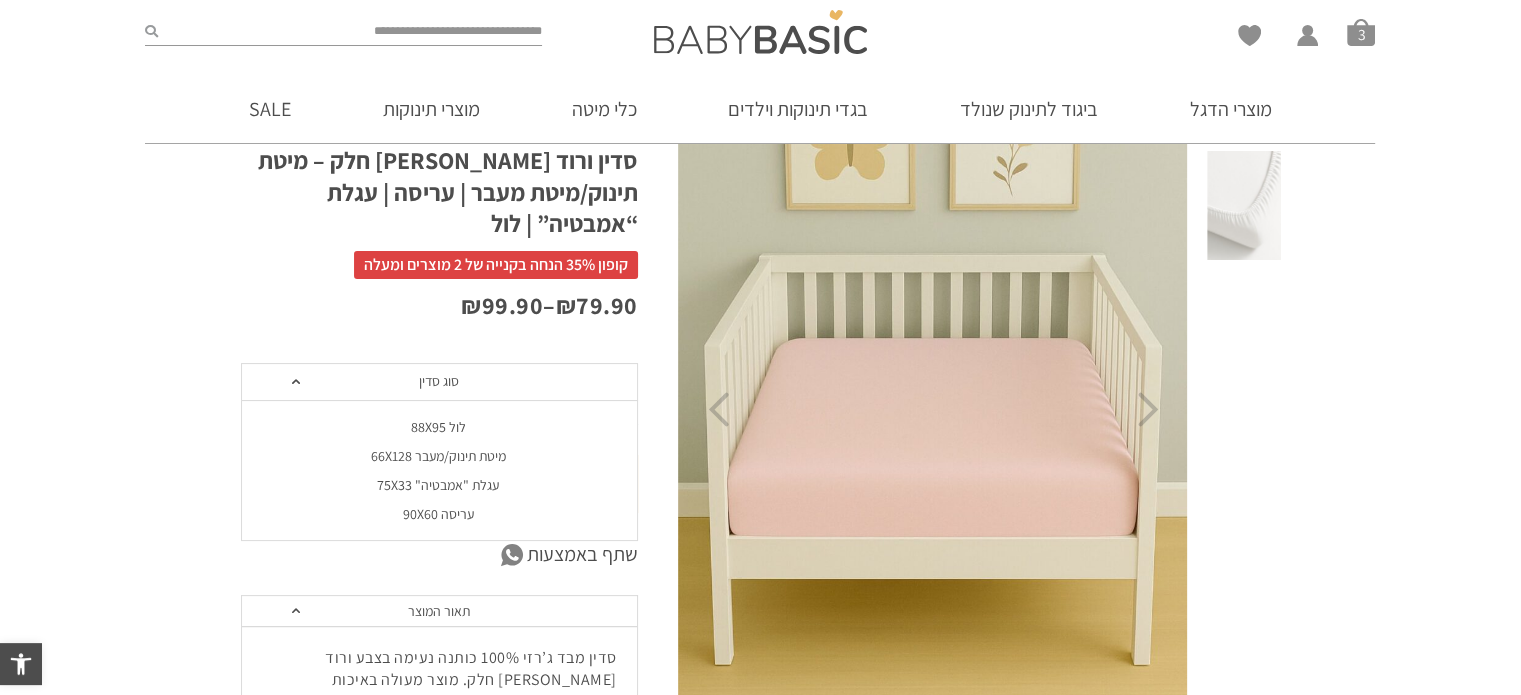 click on "מיטת תינוק/מעבר 66X128" 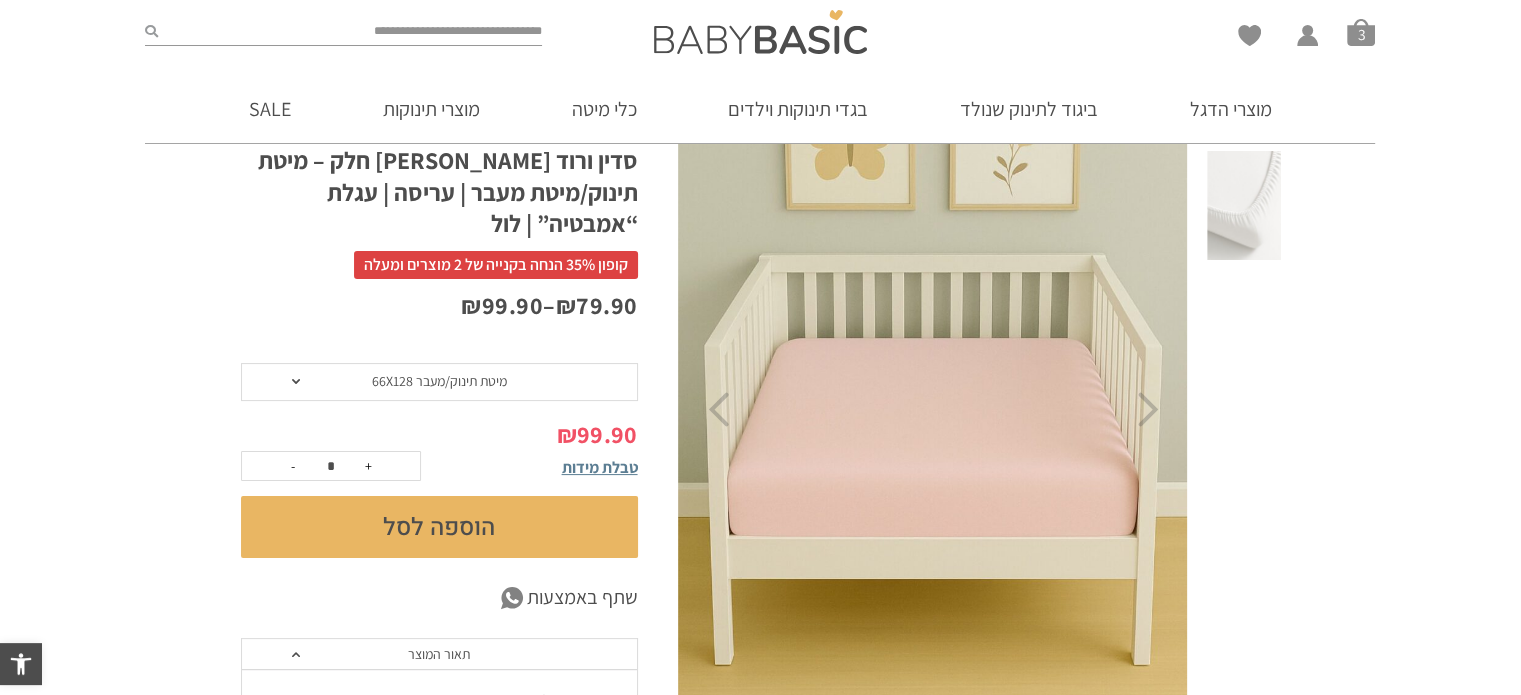 click on "הוספה לסל" 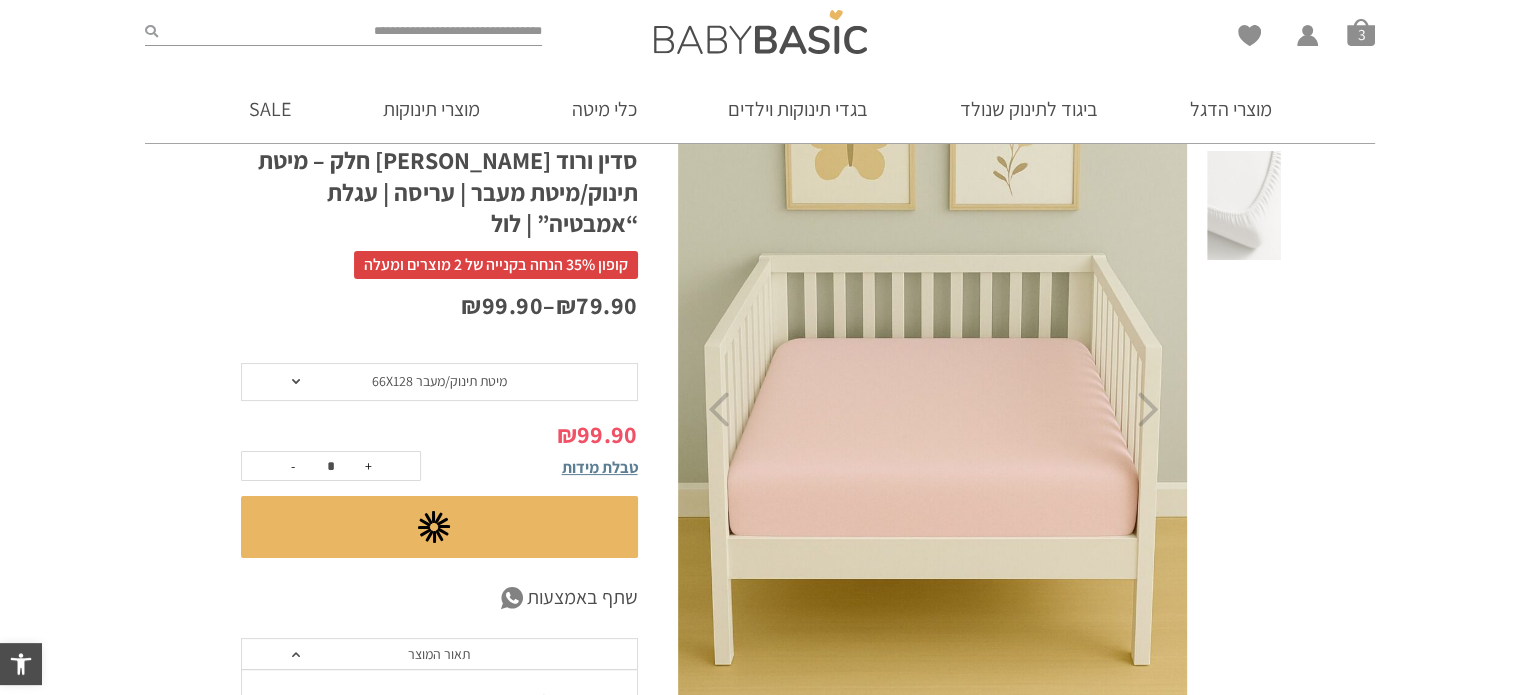 scroll, scrollTop: 0, scrollLeft: 0, axis: both 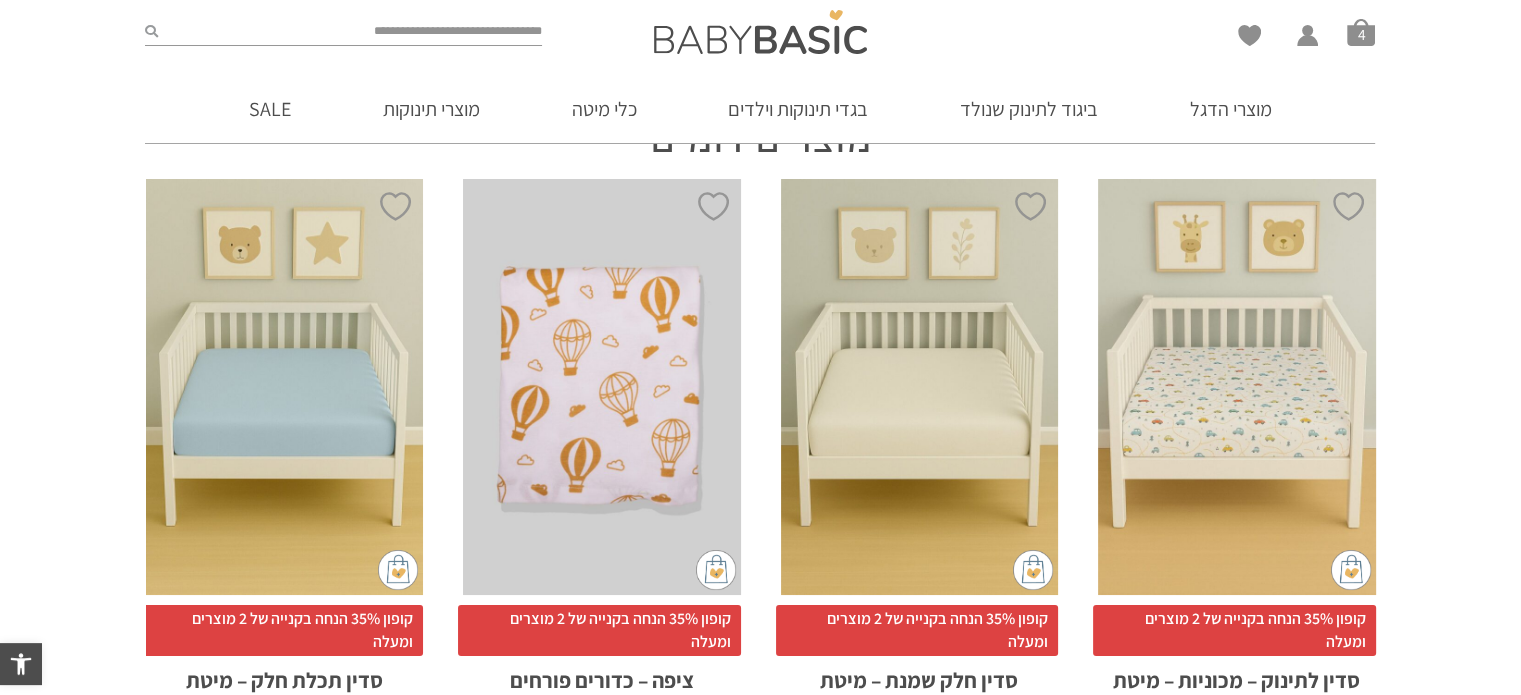 click on "x
בחירת סוג סדין
לול 88X95
מיטת תינוק/מעבר 66X128
עגלת "אמבטיה" 75X33
עריסה 90X60" at bounding box center [920, 387] 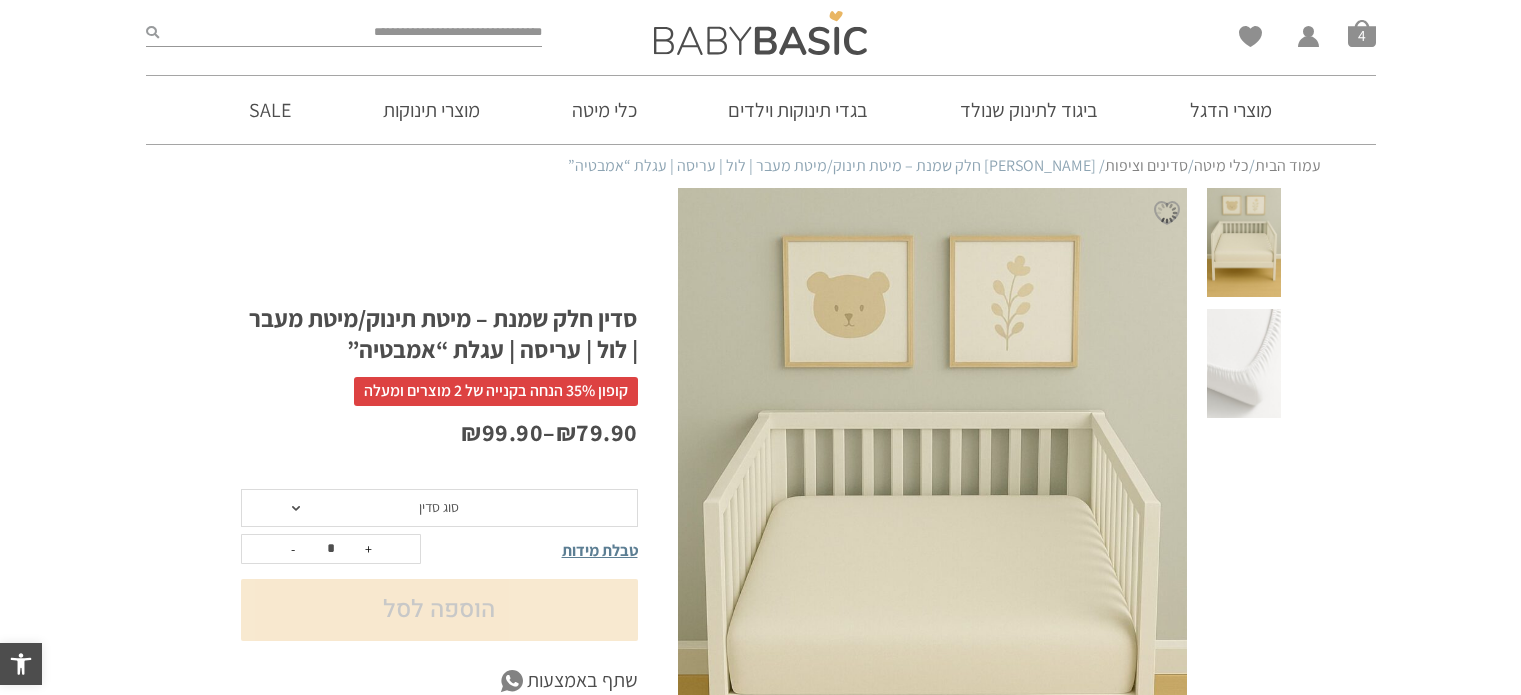 scroll, scrollTop: 0, scrollLeft: 0, axis: both 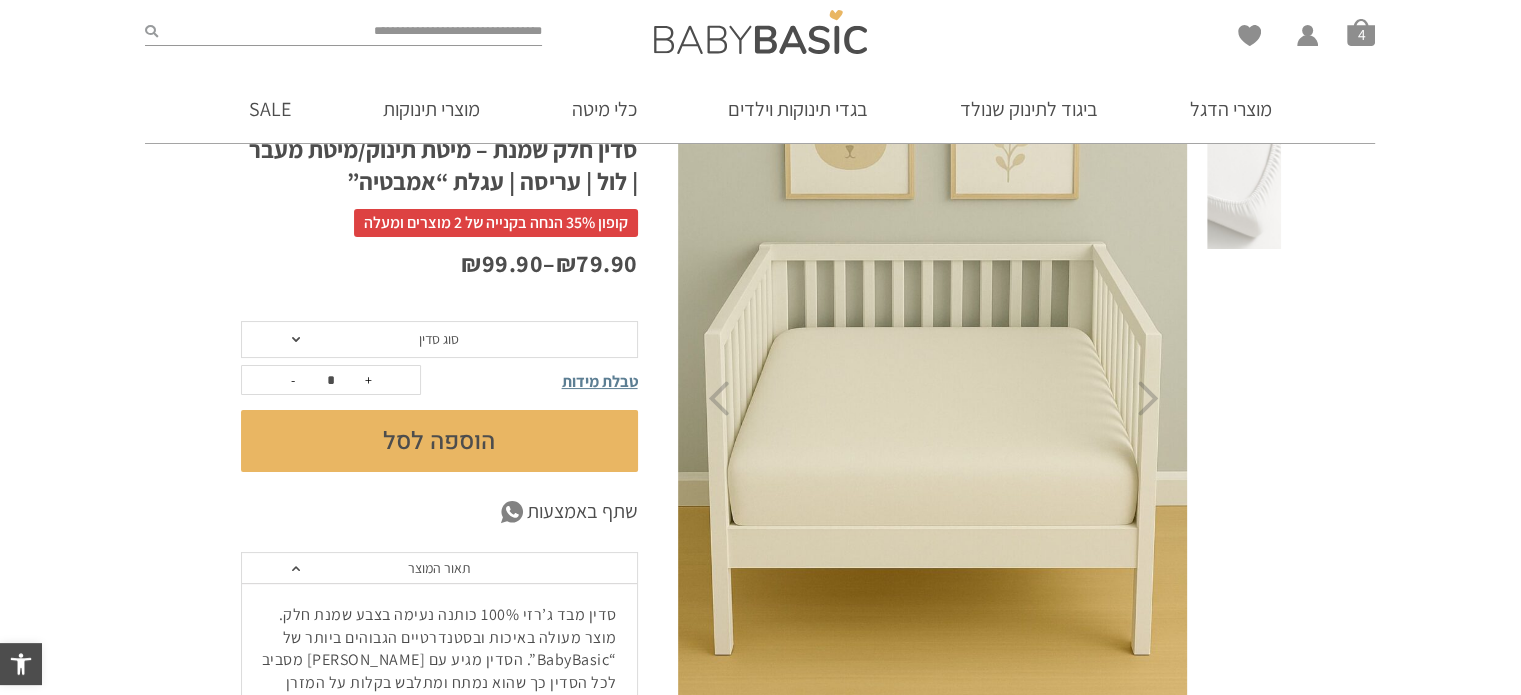 click on "סוג סדין" 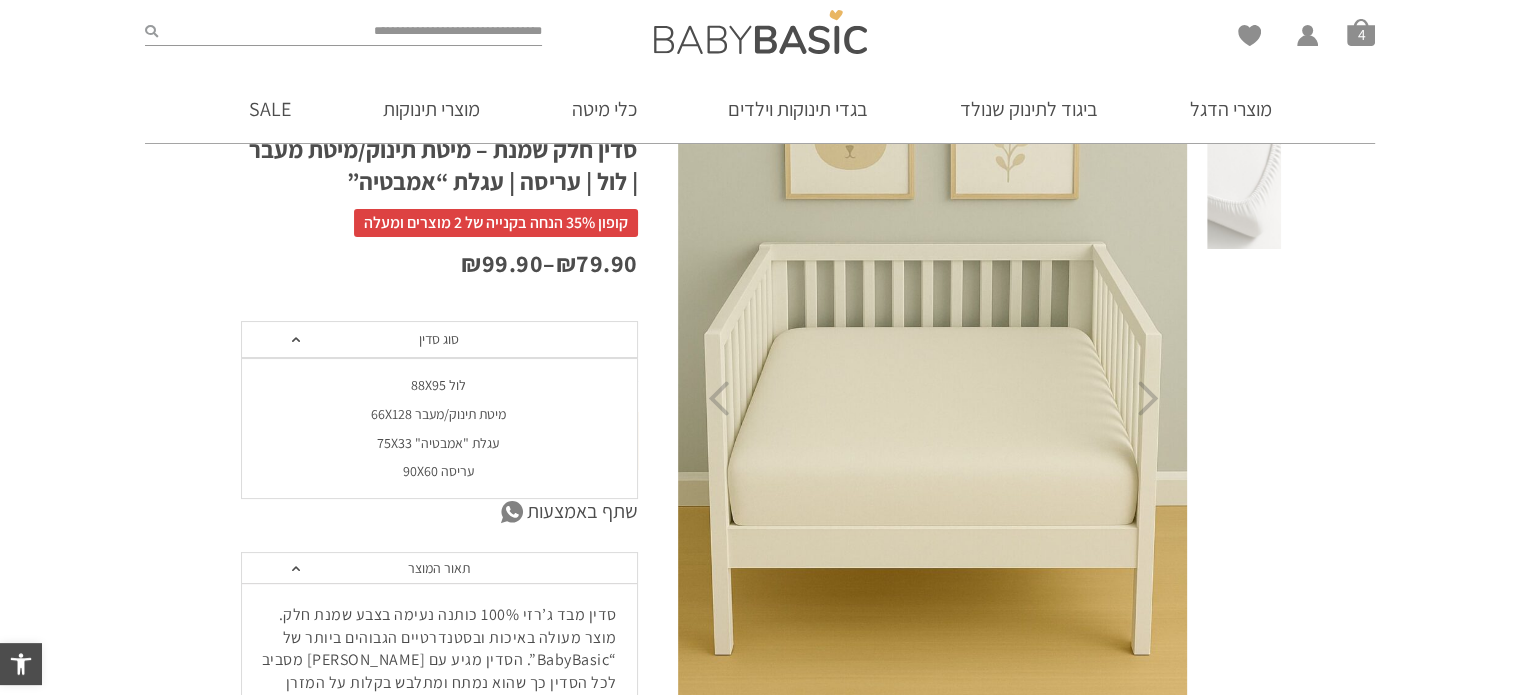 click on "מיטת תינוק/מעבר 66X128" 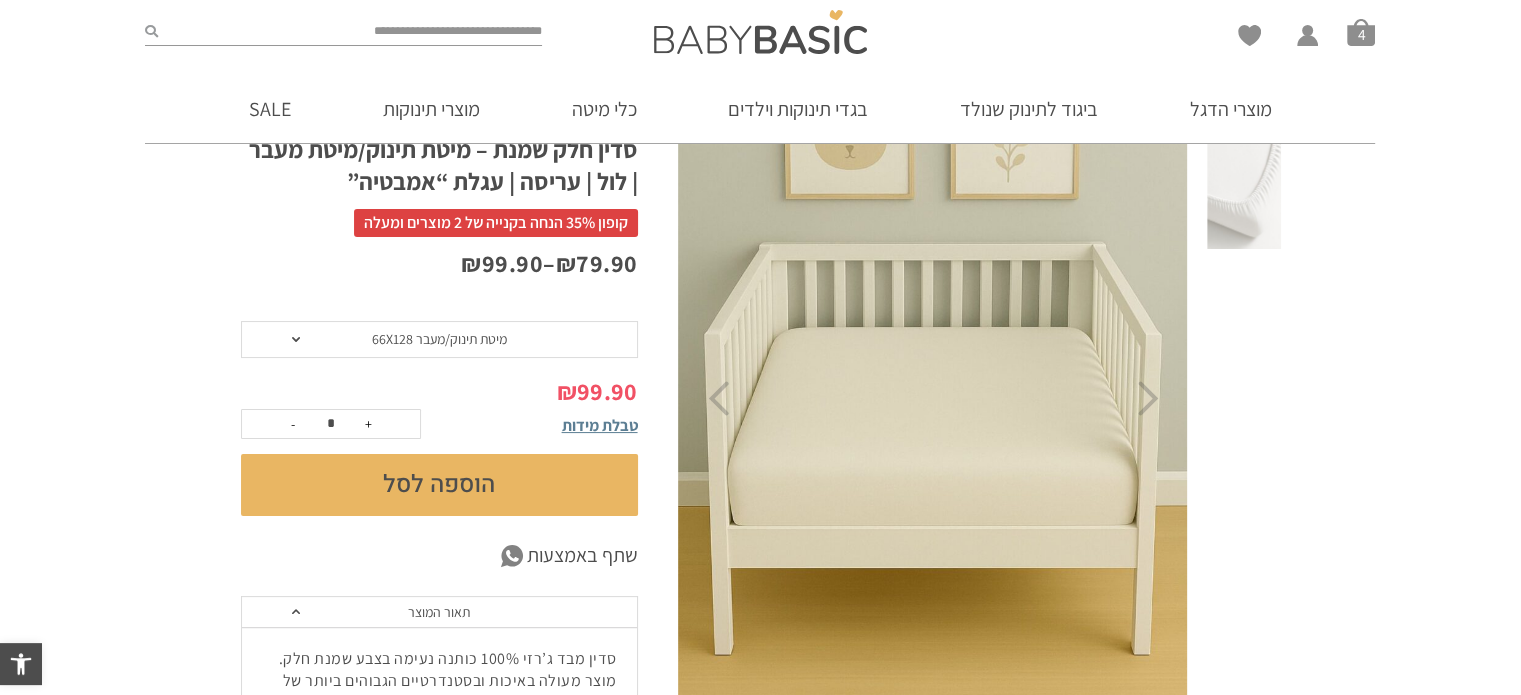 scroll, scrollTop: 0, scrollLeft: 0, axis: both 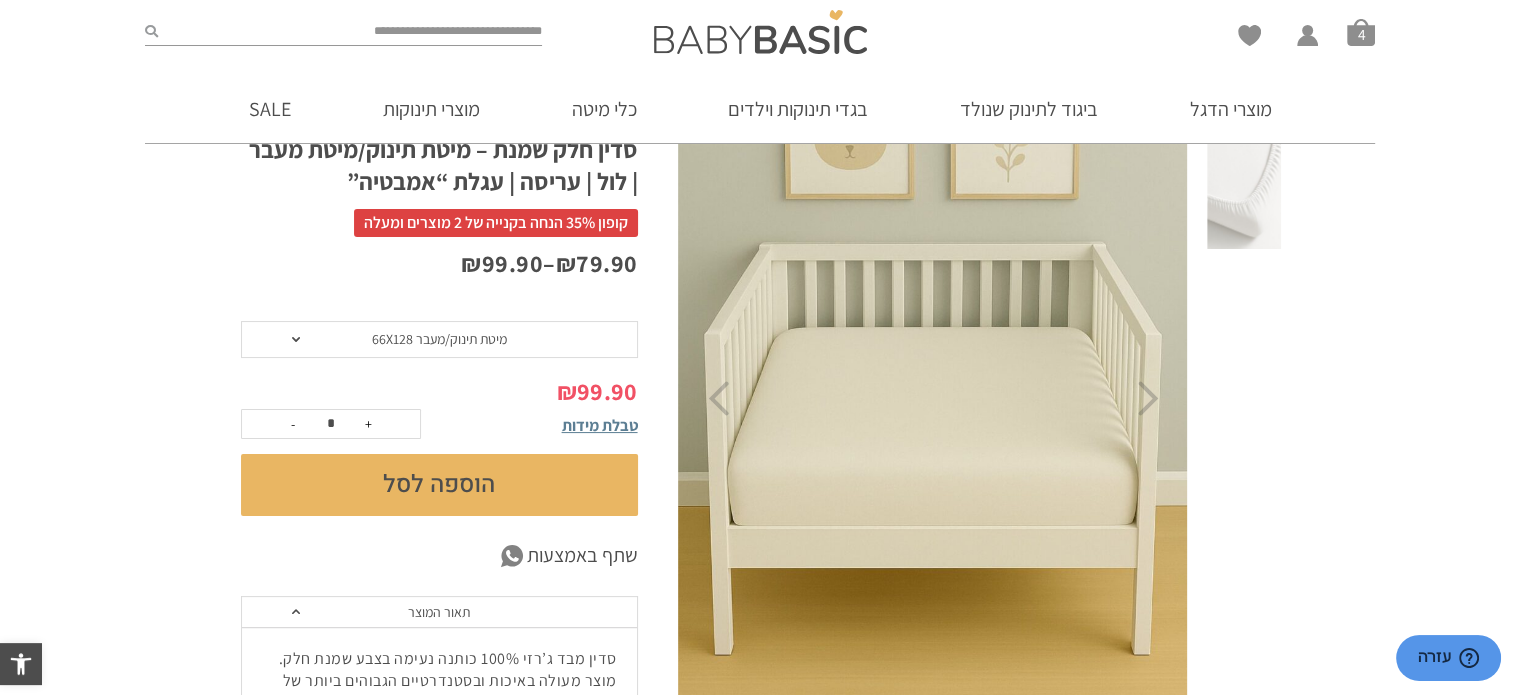 click on "הוספה לסל" 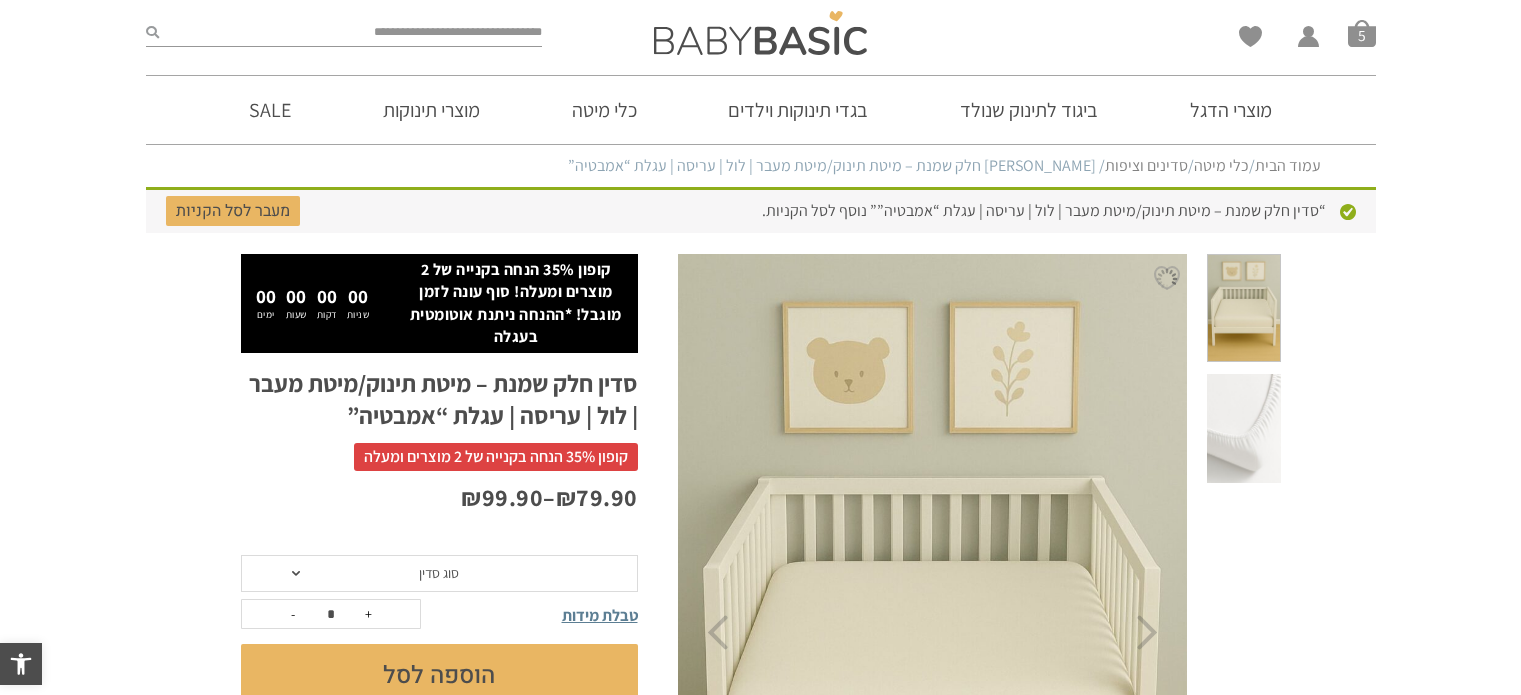 scroll, scrollTop: 0, scrollLeft: 0, axis: both 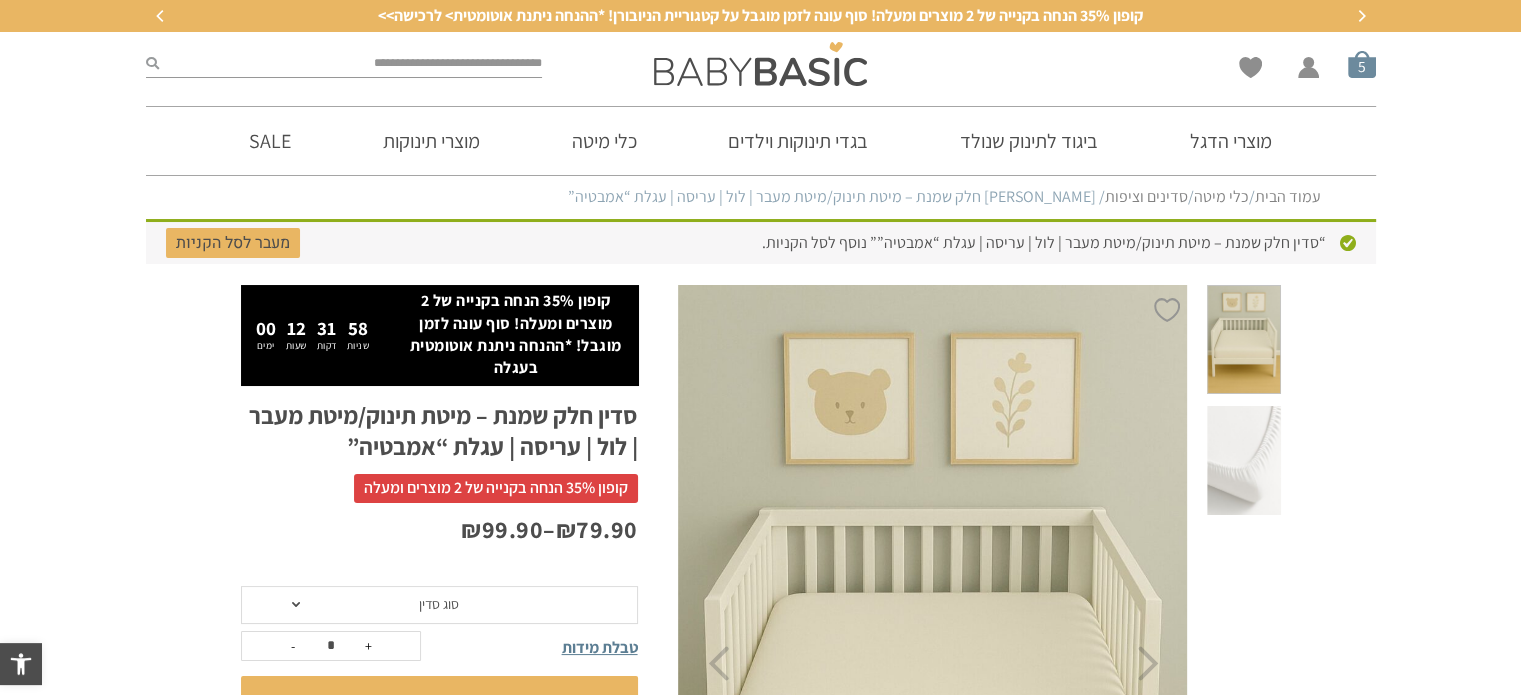 click on "סל קניות" at bounding box center [1362, 64] 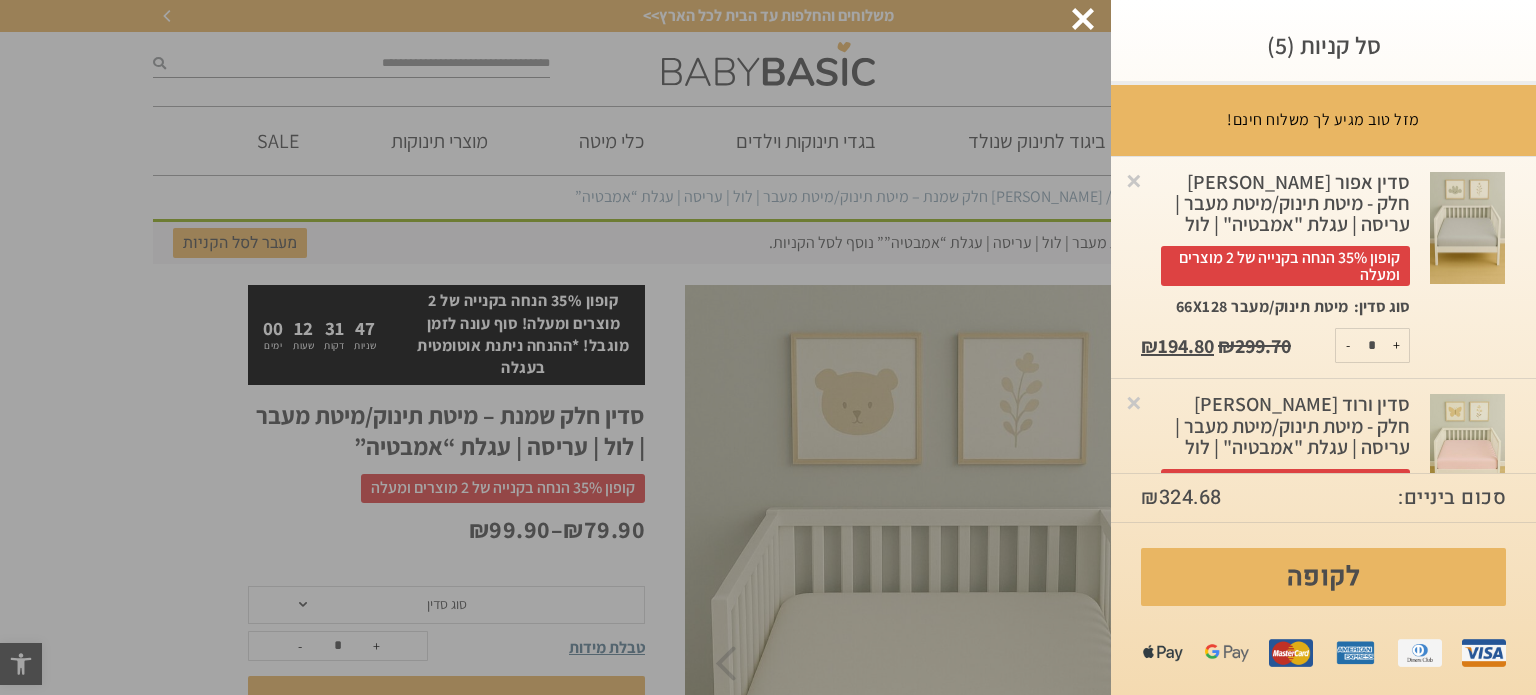click on "-" at bounding box center [1348, 345] 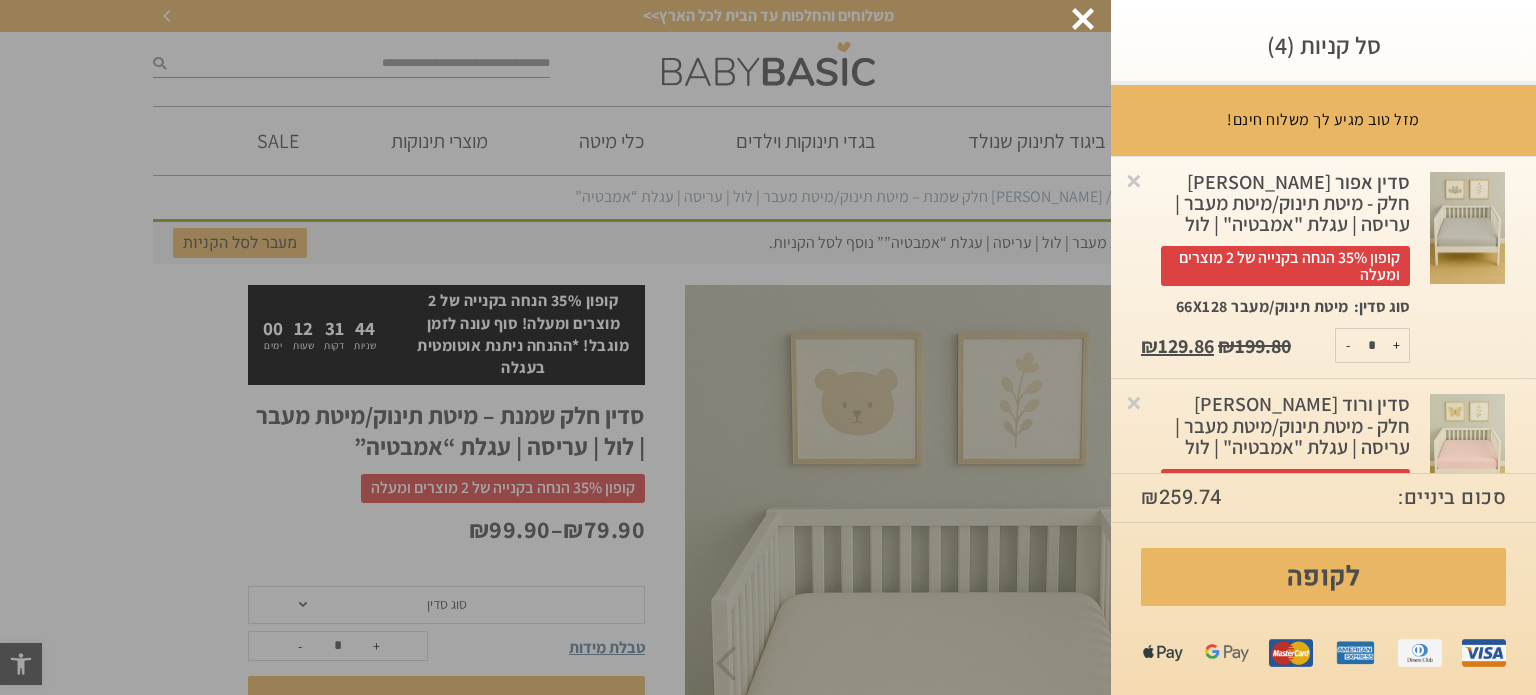 click on "-" at bounding box center [1348, 345] 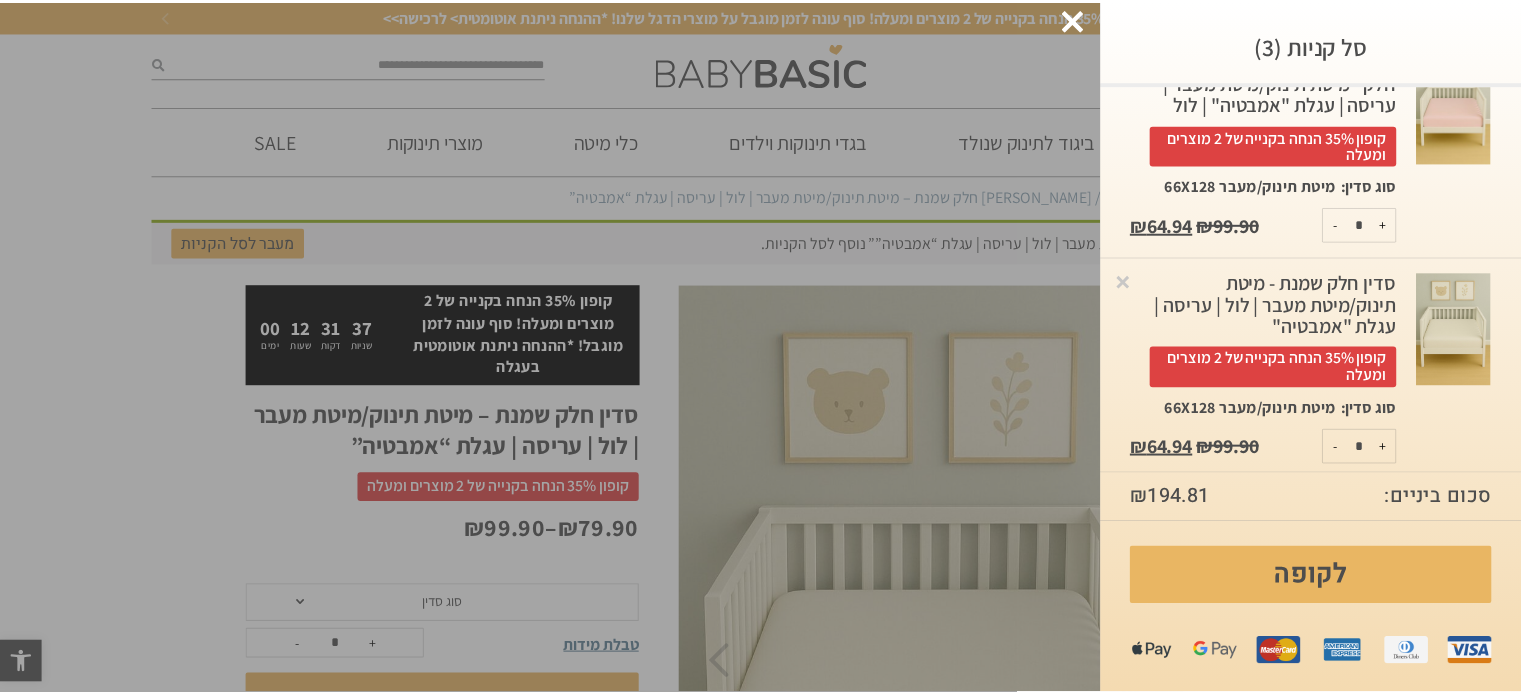 scroll, scrollTop: 350, scrollLeft: 0, axis: vertical 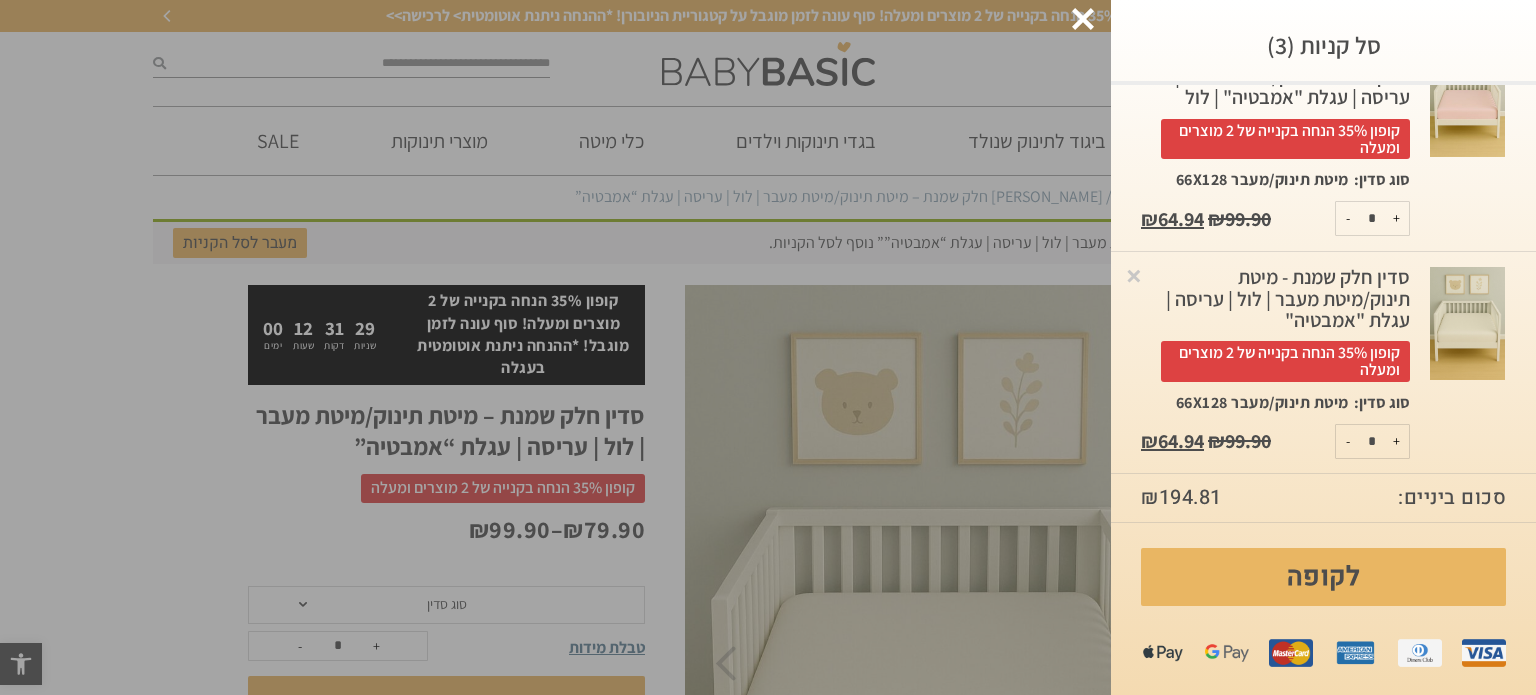click at bounding box center [1083, 19] 